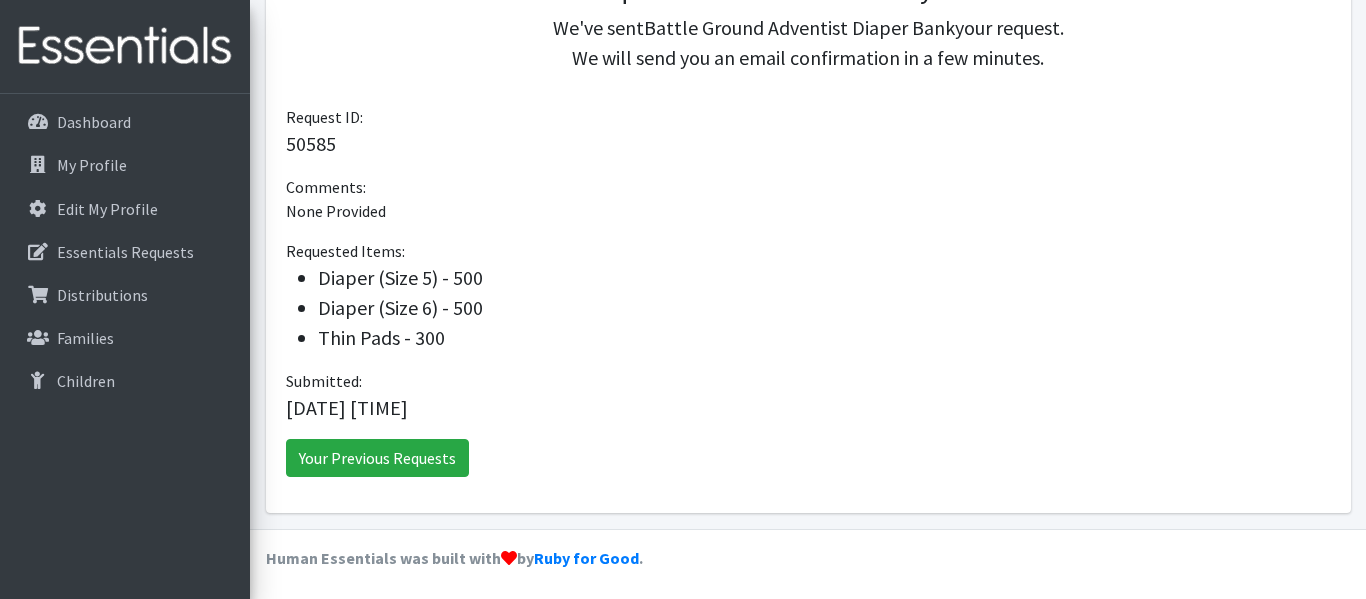 scroll, scrollTop: 506, scrollLeft: 0, axis: vertical 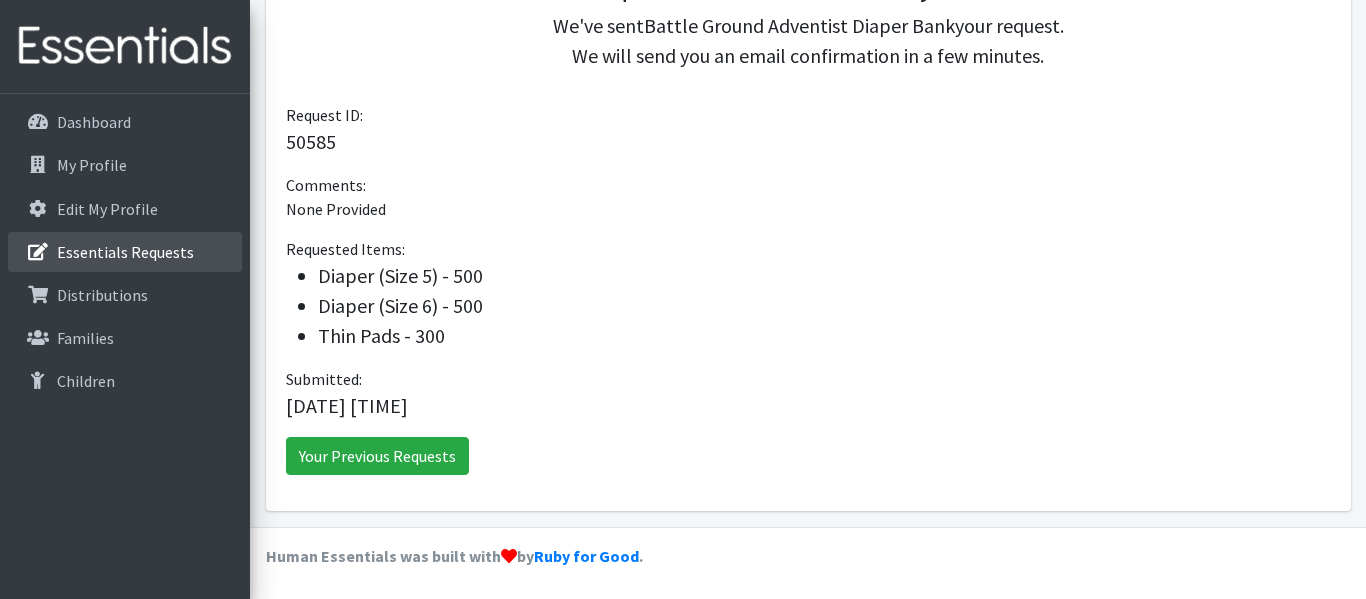 click on "Essentials Requests" at bounding box center (125, 252) 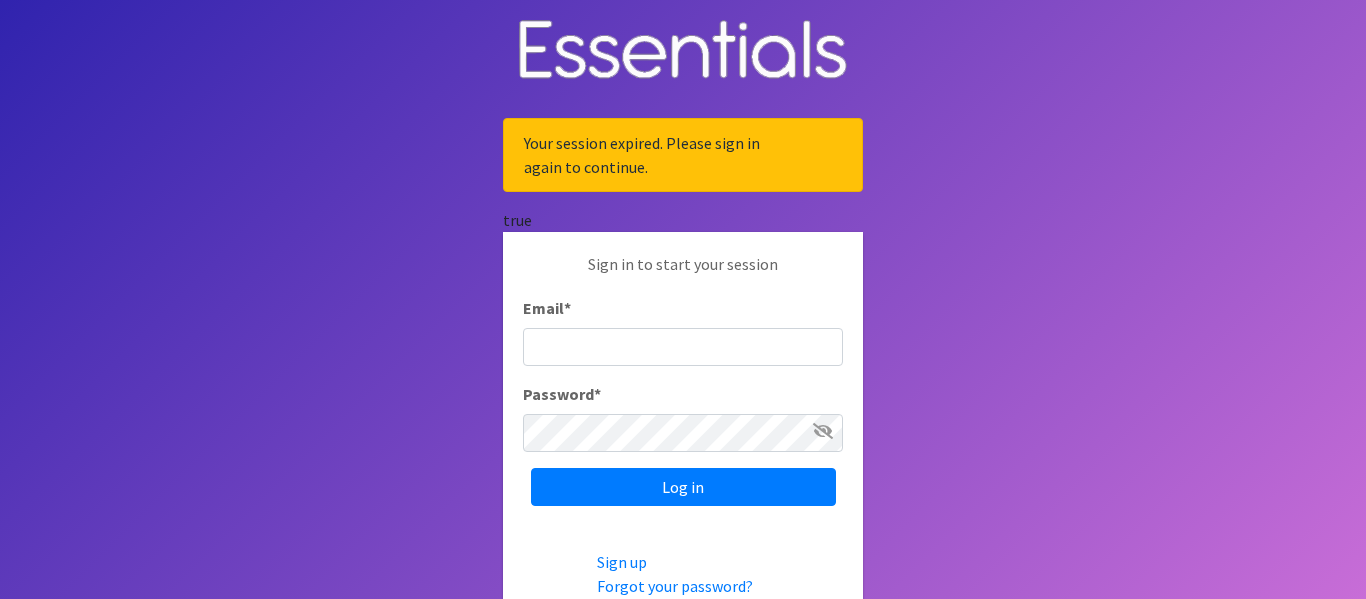scroll, scrollTop: 0, scrollLeft: 0, axis: both 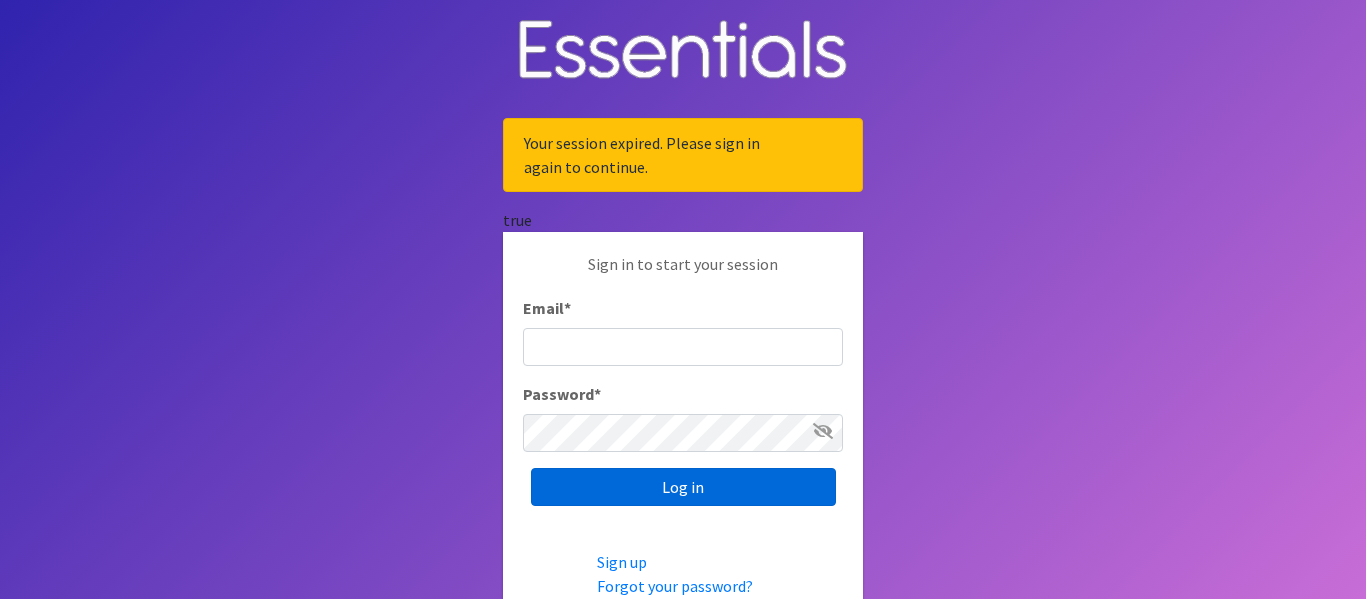 type on "[EMAIL]" 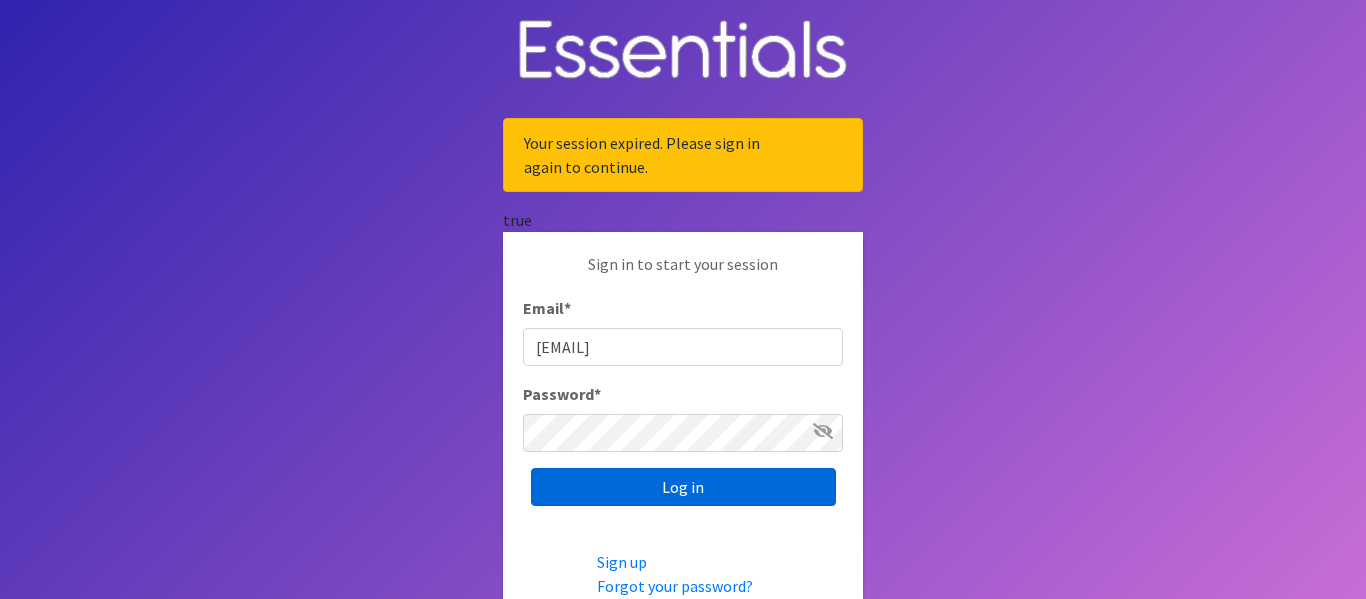 click on "Log in" at bounding box center (683, 487) 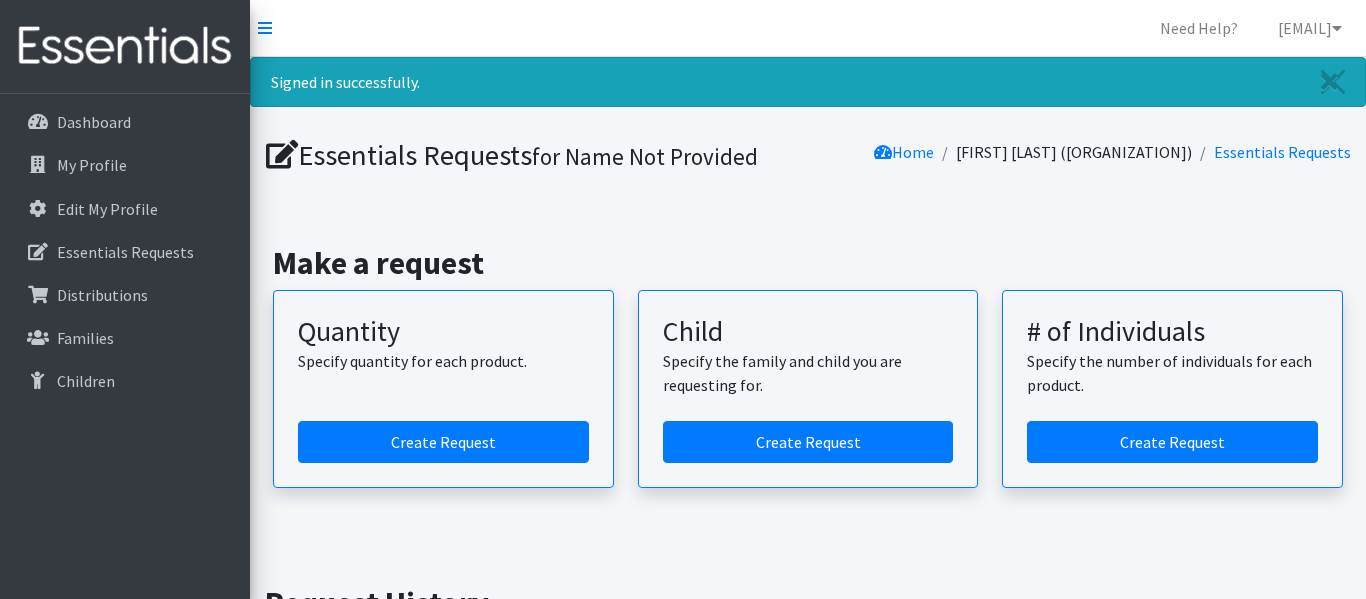 scroll, scrollTop: 0, scrollLeft: 0, axis: both 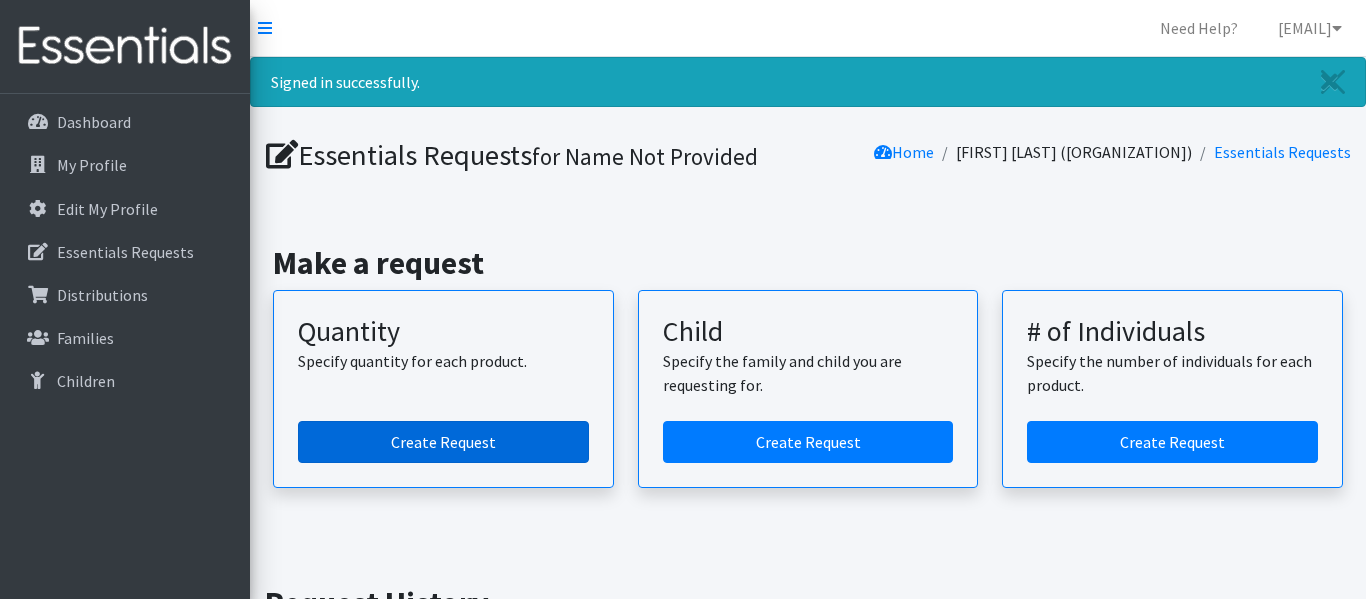 click on "Create Request" at bounding box center [443, 442] 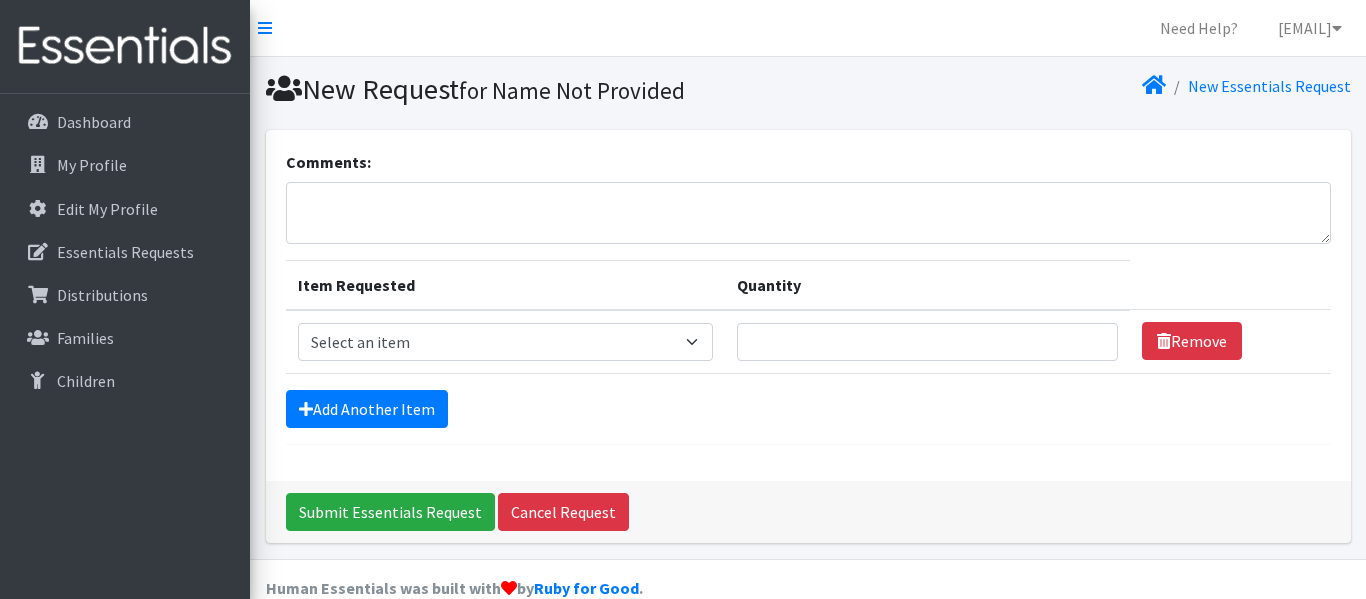 scroll, scrollTop: 0, scrollLeft: 0, axis: both 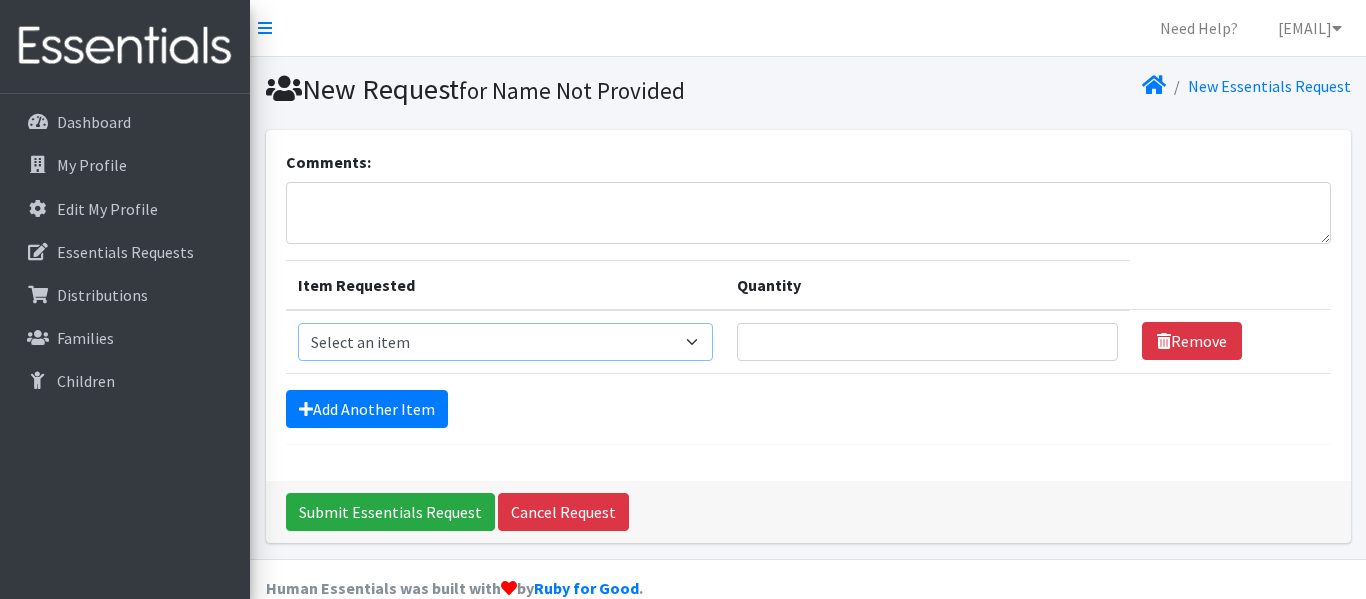 click on "Select an item
Diaper (Size 2)
Diaper (Size 3)
Diaper (Size 4)
Diaper (Size 5)
Diaper (Size 6)
Diaper (size 1)
Diaper Pull-Ups (3T-4T) (Unisex)
Maxi-pads (thick)
Thin Pads
Wipes (Baby) by pkgs" at bounding box center [505, 342] 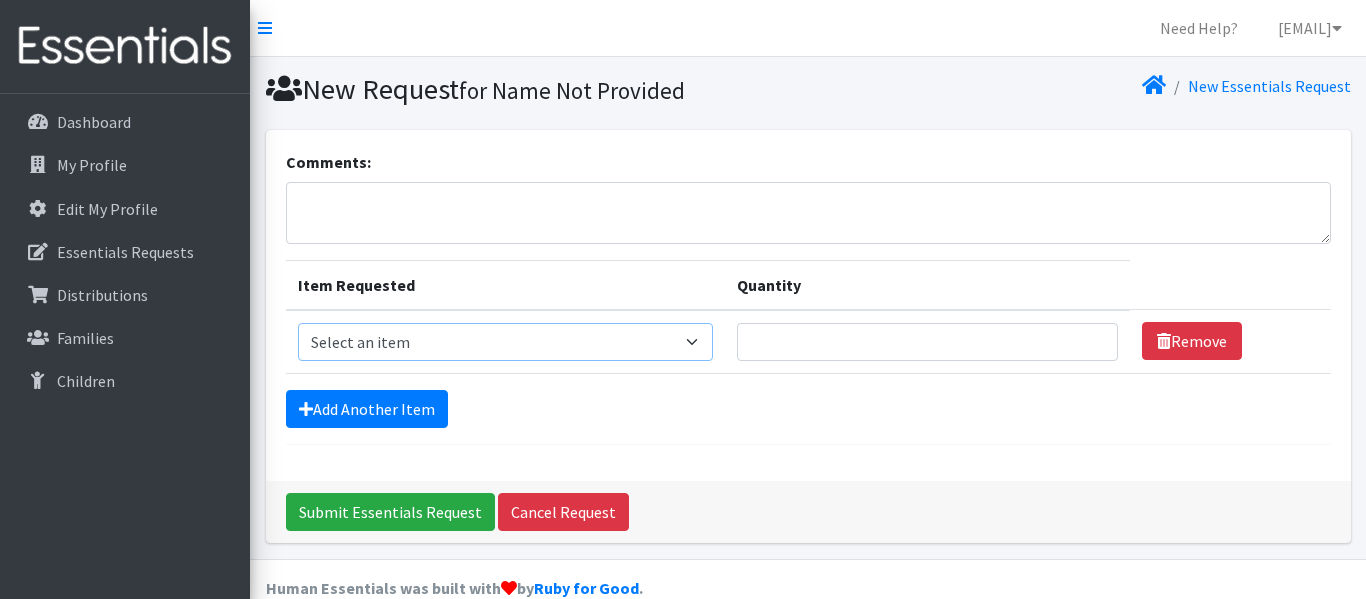 select on "2950" 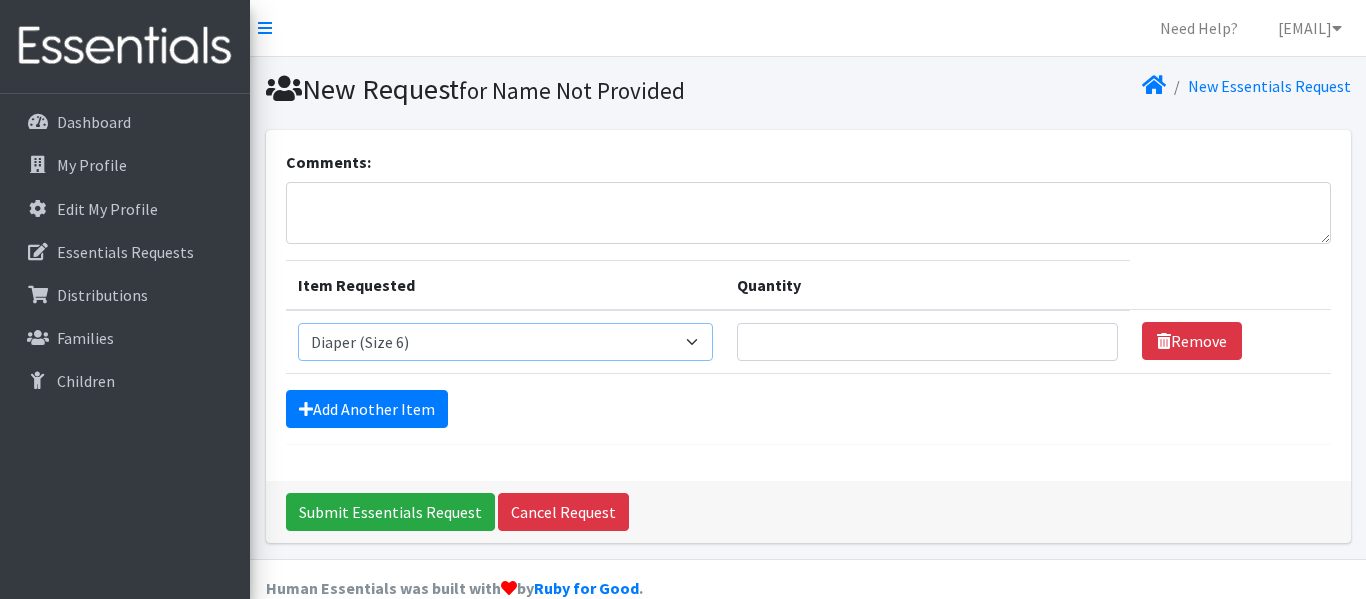 click on "Select an item
Diaper (Size 2)
Diaper (Size 3)
Diaper (Size 4)
Diaper (Size 5)
Diaper (Size 6)
Diaper (size 1)
Diaper Pull-Ups (3T-4T) (Unisex)
Maxi-pads (thick)
Thin Pads
Wipes (Baby) by pkgs" at bounding box center (505, 342) 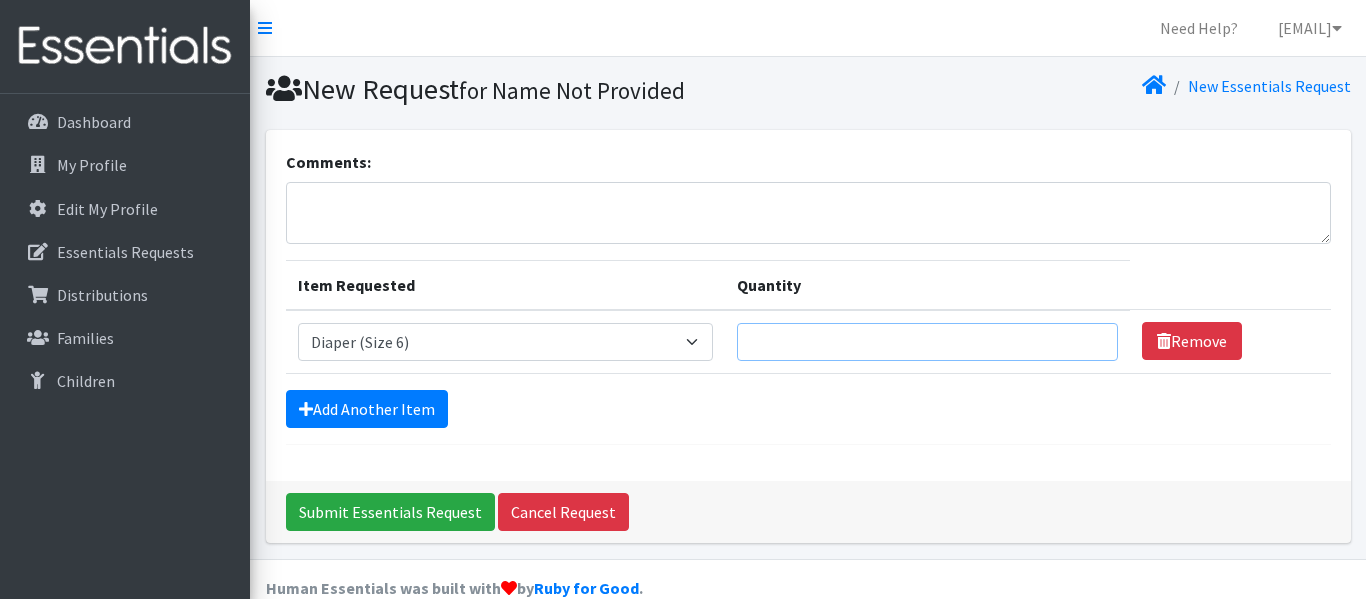 click on "Quantity" at bounding box center (927, 342) 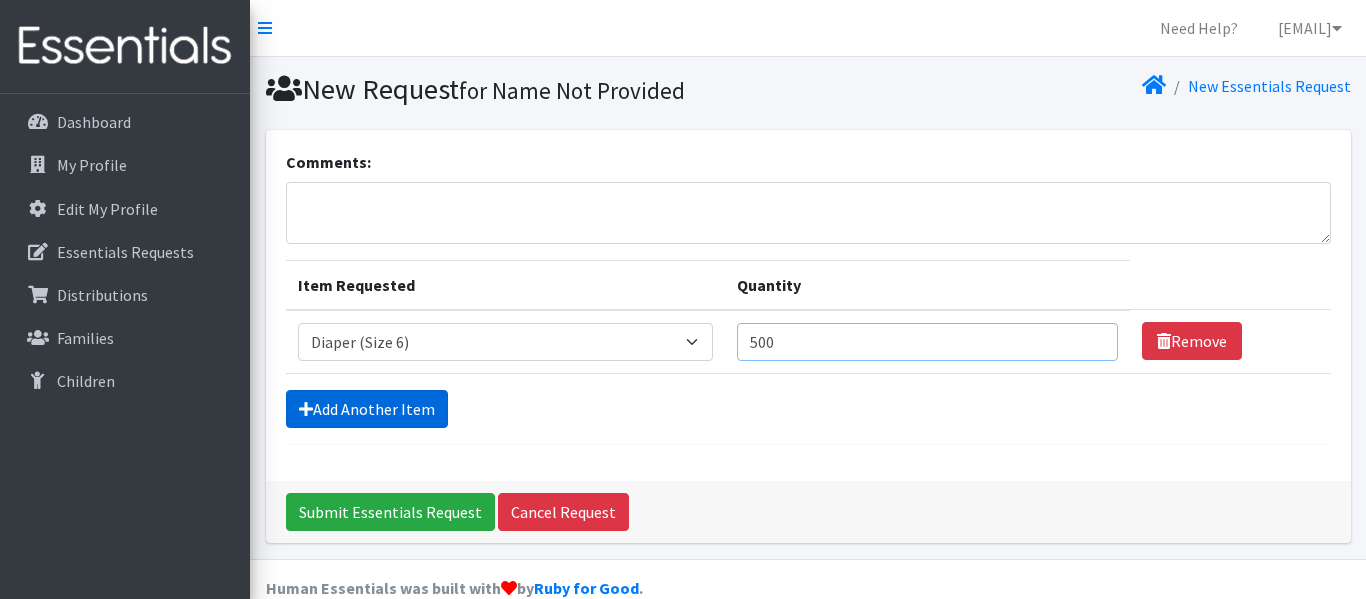 type on "500" 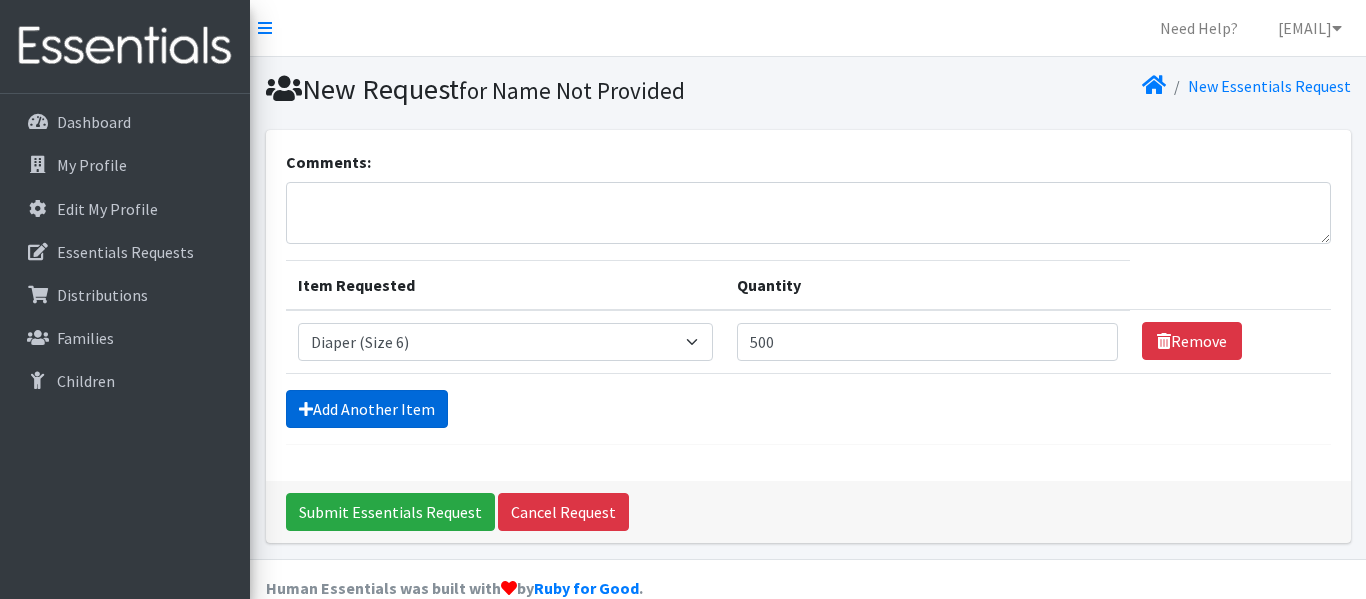 click on "Add Another Item" at bounding box center (367, 409) 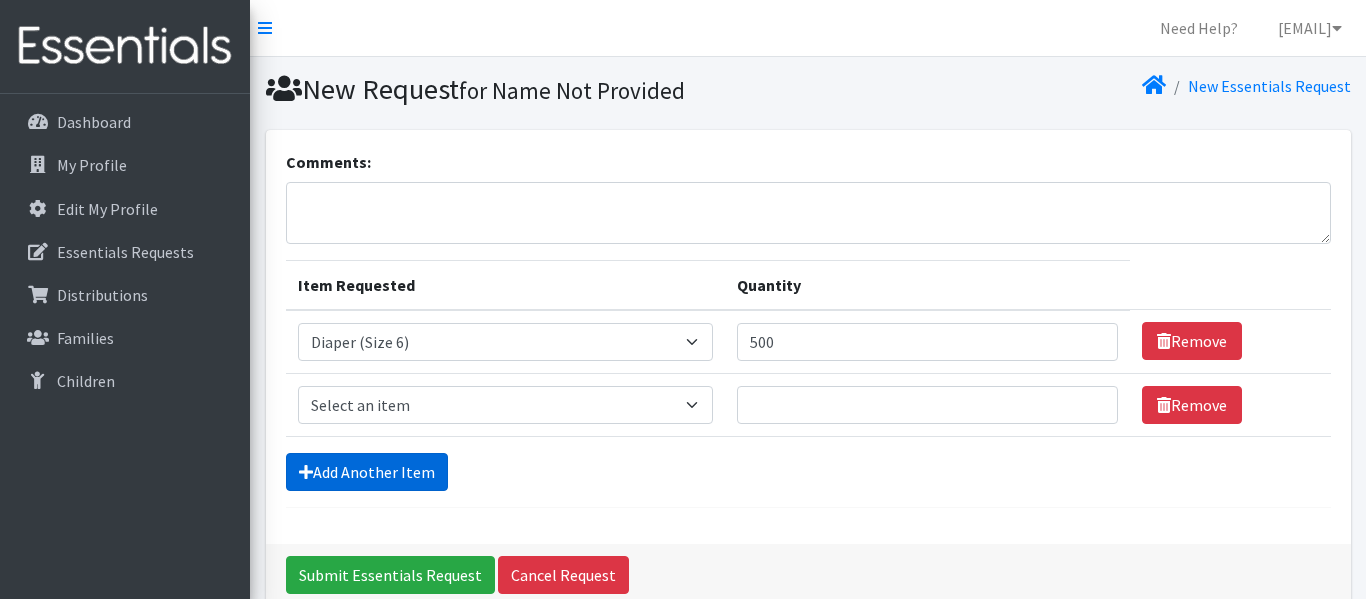 scroll, scrollTop: 98, scrollLeft: 0, axis: vertical 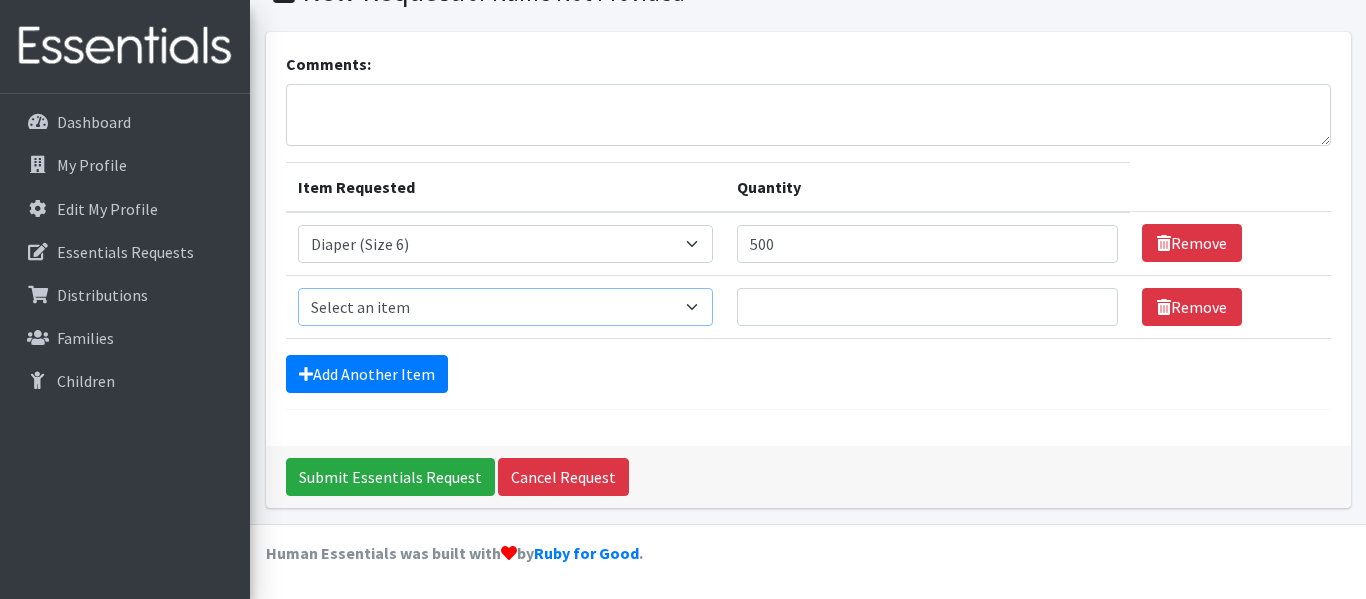 click on "Select an item
Diaper (Size 2)
Diaper (Size 3)
Diaper (Size 4)
Diaper (Size 5)
Diaper (Size 6)
Diaper (size 1)
Diaper Pull-Ups (3T-4T) (Unisex)
Maxi-pads (thick)
Thin Pads
Wipes (Baby) by pkgs" at bounding box center [505, 307] 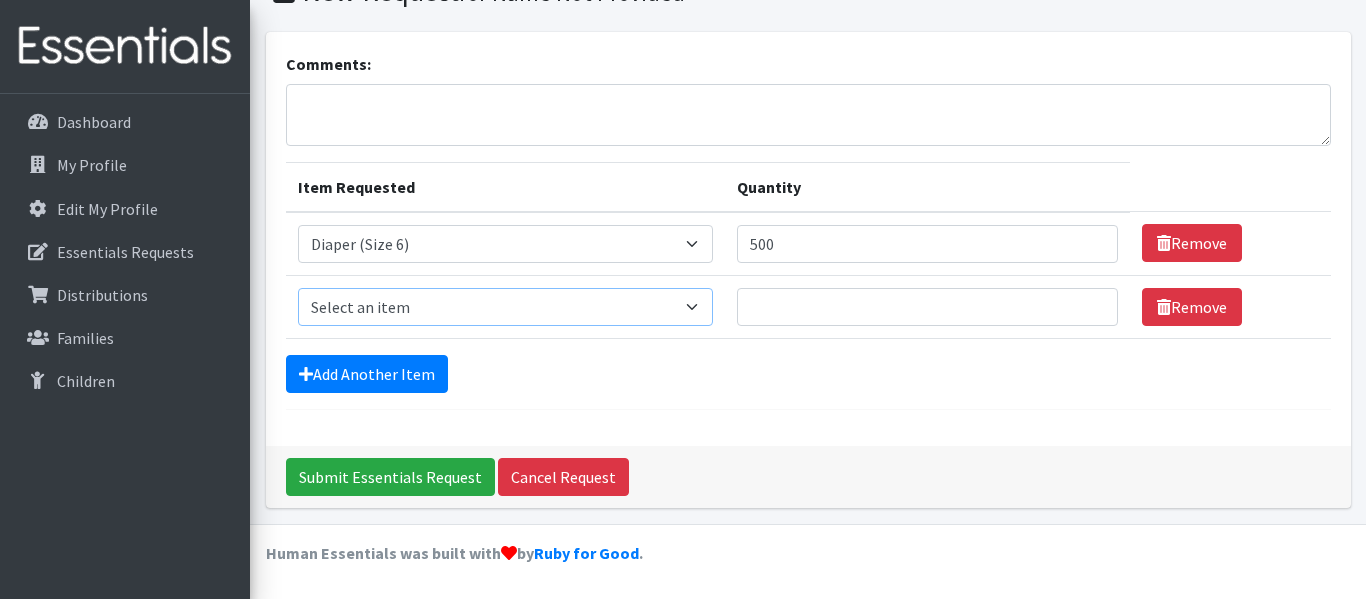 select on "2961" 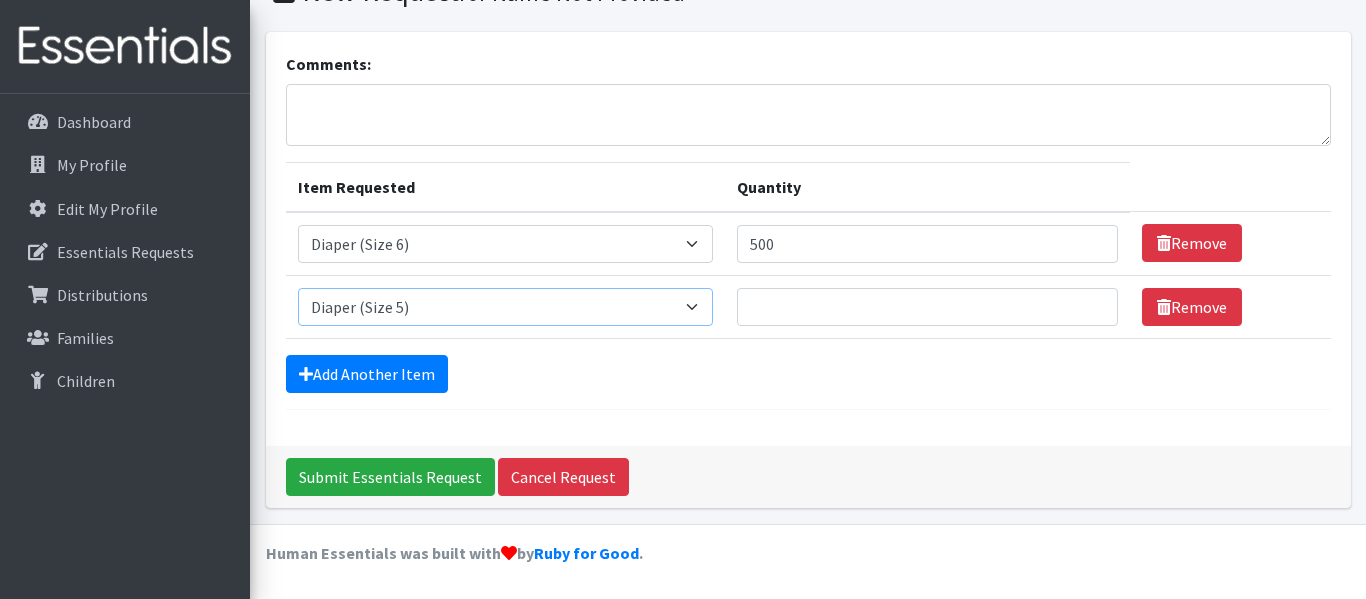 click on "Select an item
Diaper (Size 2)
Diaper (Size 3)
Diaper (Size 4)
Diaper (Size 5)
Diaper (Size 6)
Diaper (size 1)
Diaper Pull-Ups (3T-4T) (Unisex)
Maxi-pads (thick)
Thin Pads
Wipes (Baby) by pkgs" at bounding box center (505, 307) 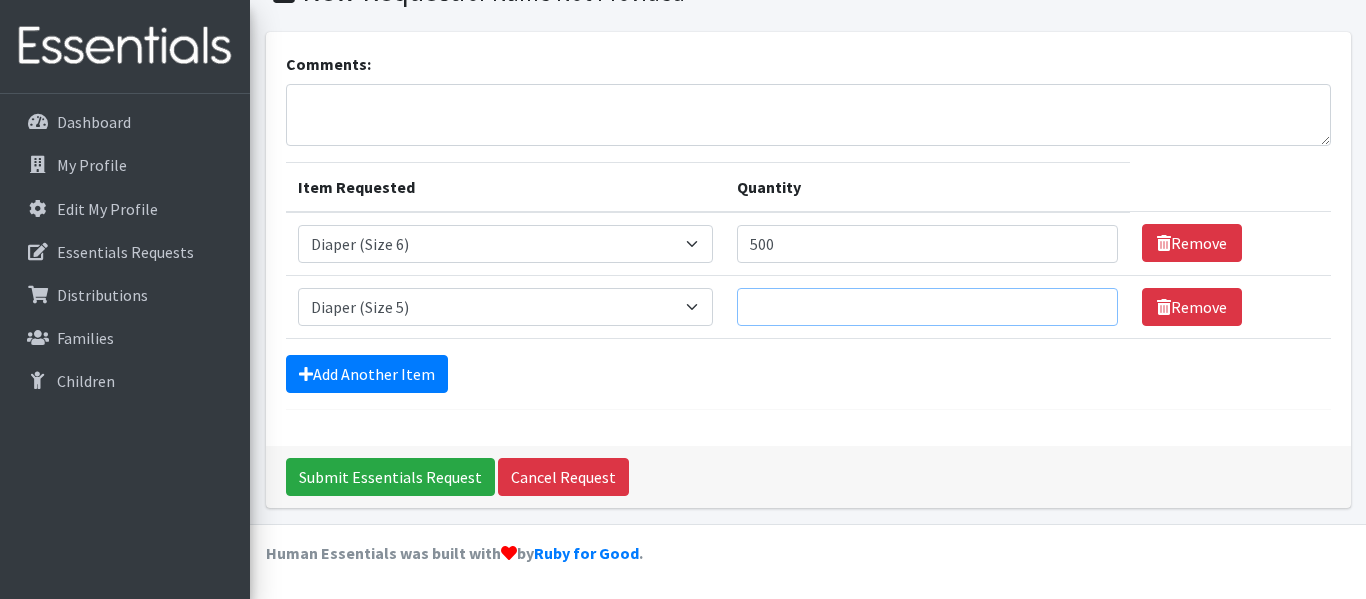 click on "Quantity" at bounding box center (927, 307) 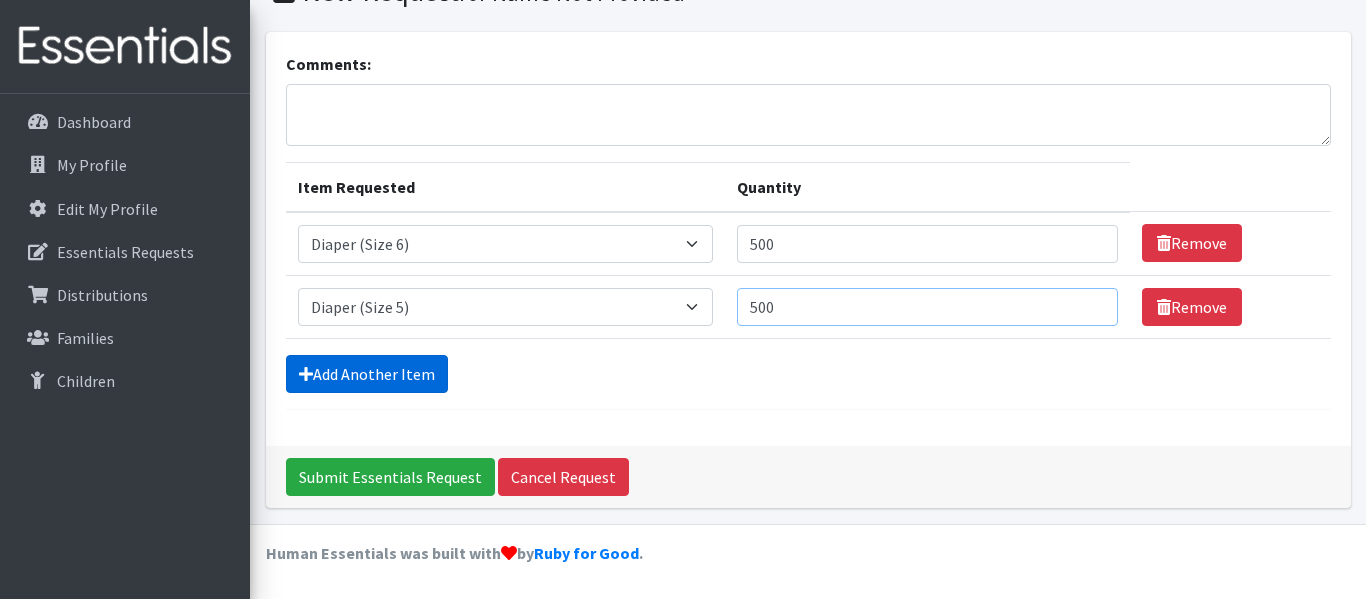 type on "500" 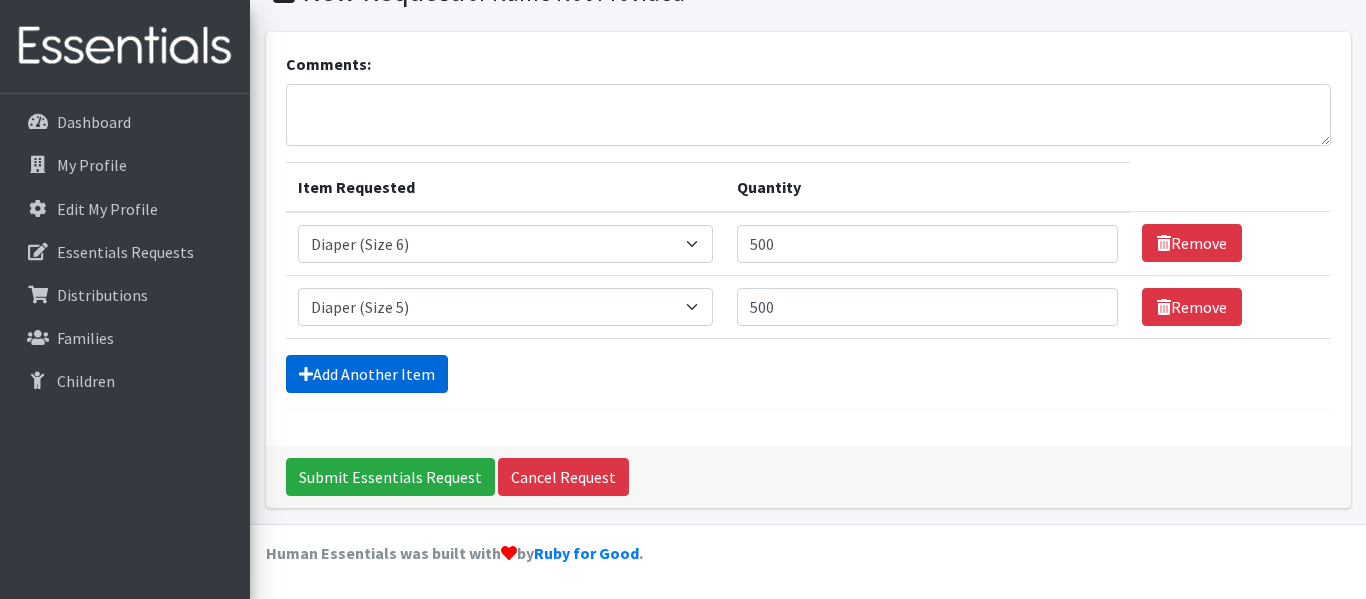 click on "Add Another Item" at bounding box center [367, 374] 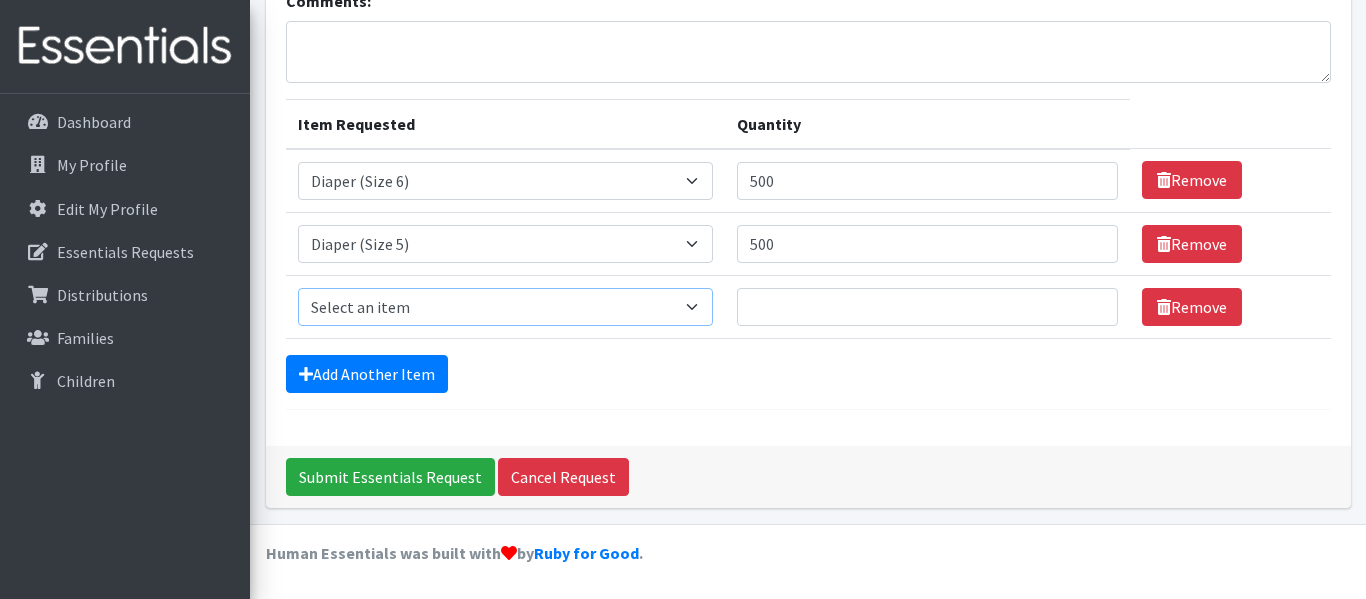 click on "Select an item
Diaper (Size 2)
Diaper (Size 3)
Diaper (Size 4)
Diaper (Size 5)
Diaper (Size 6)
Diaper (size 1)
Diaper Pull-Ups (3T-4T) (Unisex)
Maxi-pads (thick)
Thin Pads
Wipes (Baby) by pkgs" at bounding box center [505, 307] 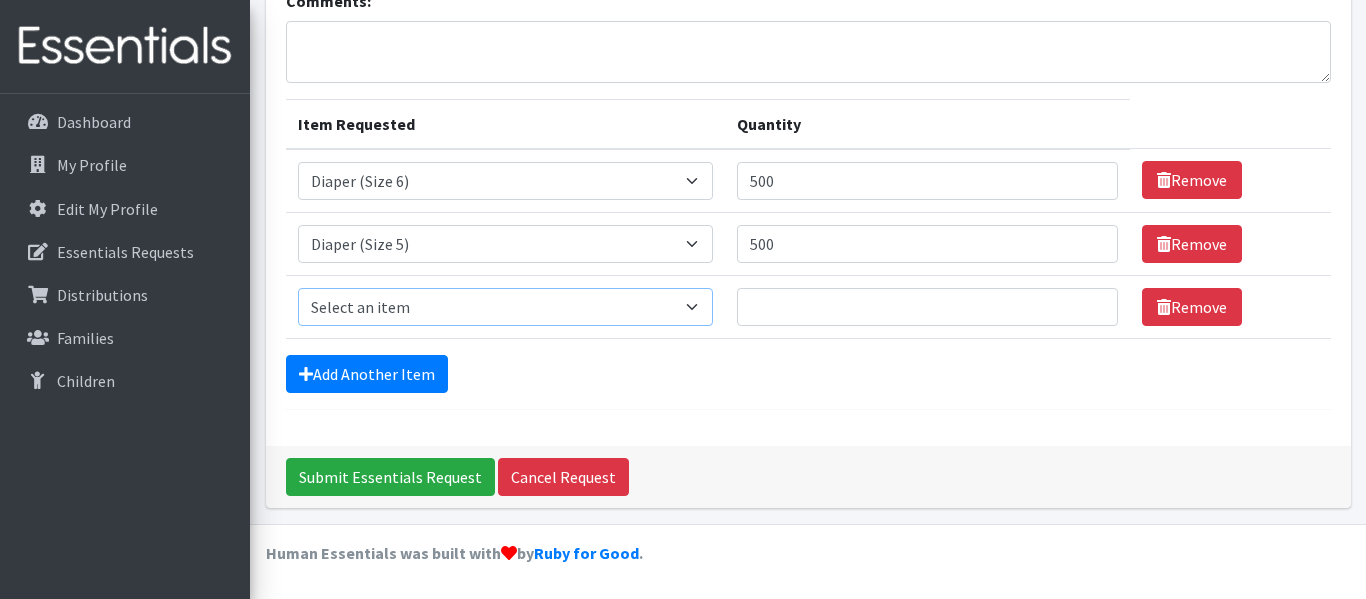 select on "2955" 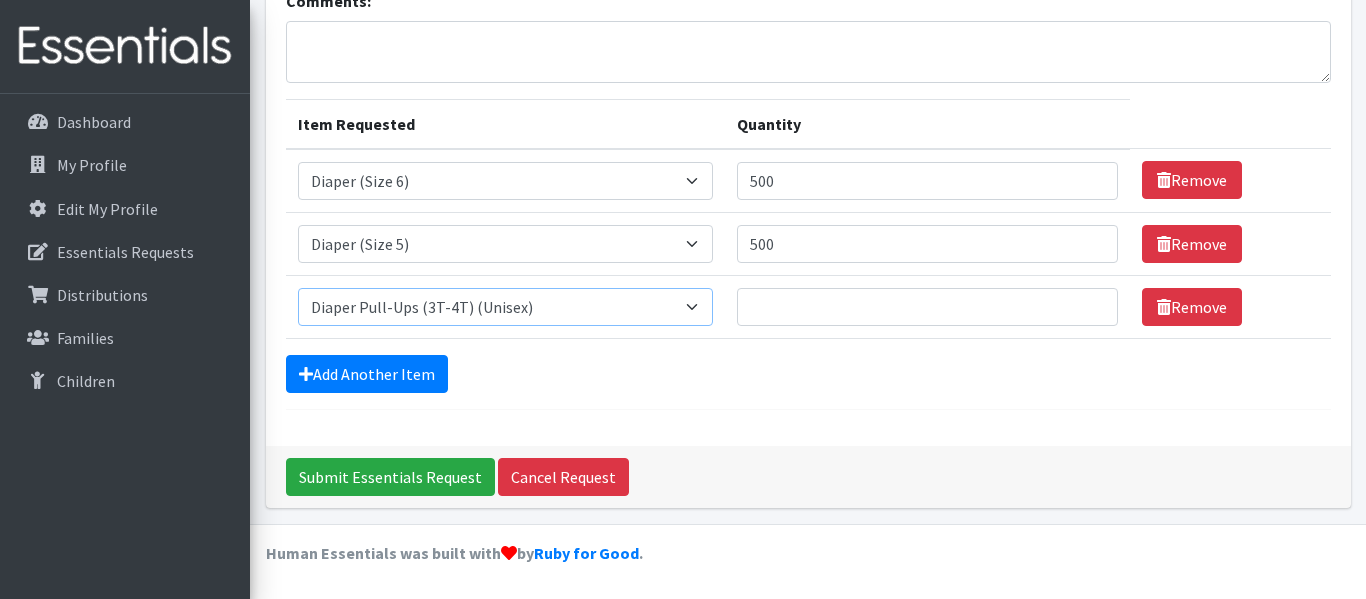 click on "Select an item
Diaper (Size 2)
Diaper (Size 3)
Diaper (Size 4)
Diaper (Size 5)
Diaper (Size 6)
Diaper (size 1)
Diaper Pull-Ups (3T-4T) (Unisex)
Maxi-pads (thick)
Thin Pads
Wipes (Baby) by pkgs" at bounding box center [505, 307] 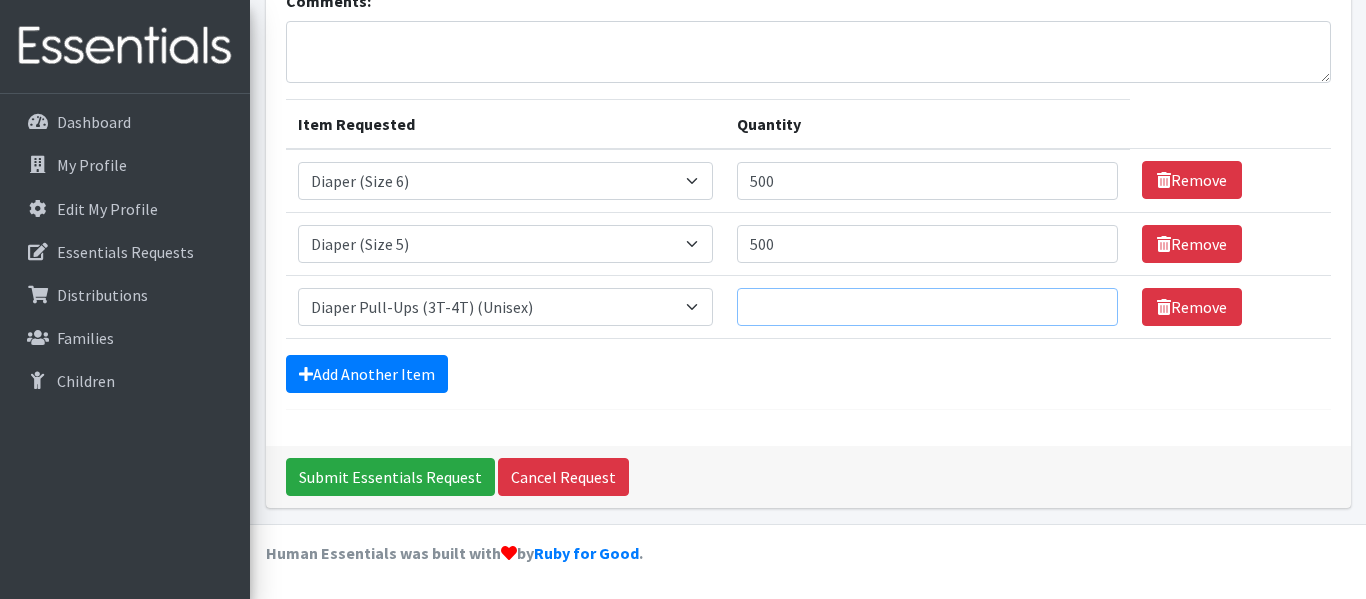 click on "Quantity" at bounding box center [927, 307] 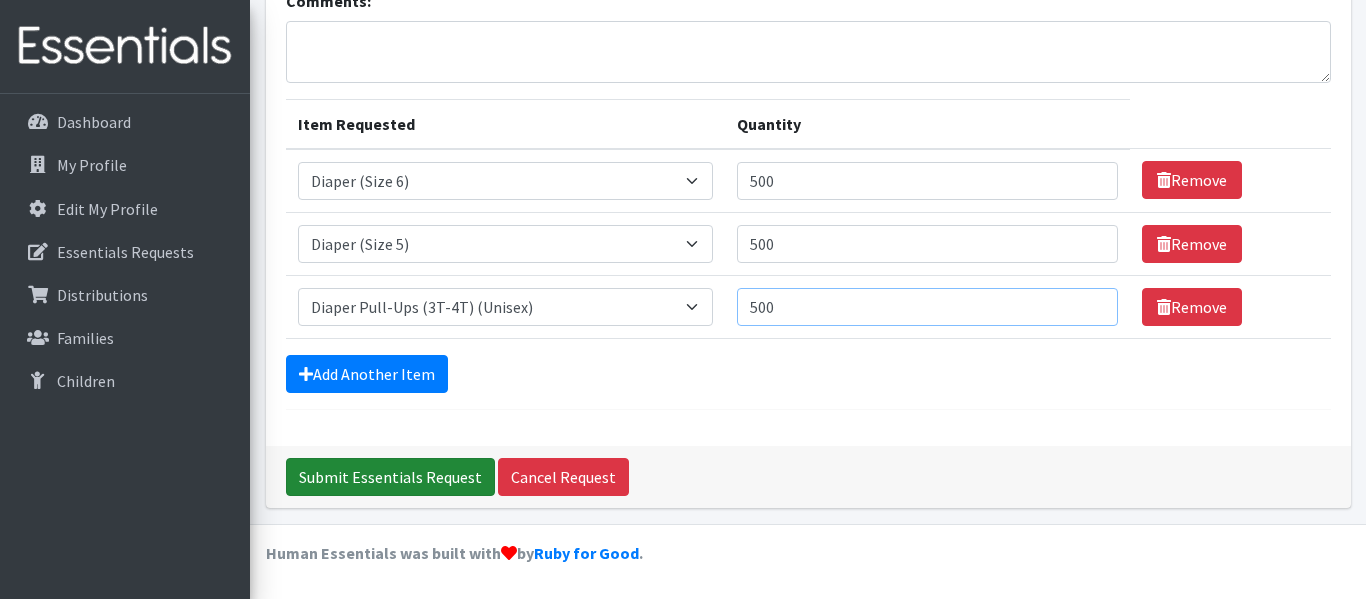 type on "500" 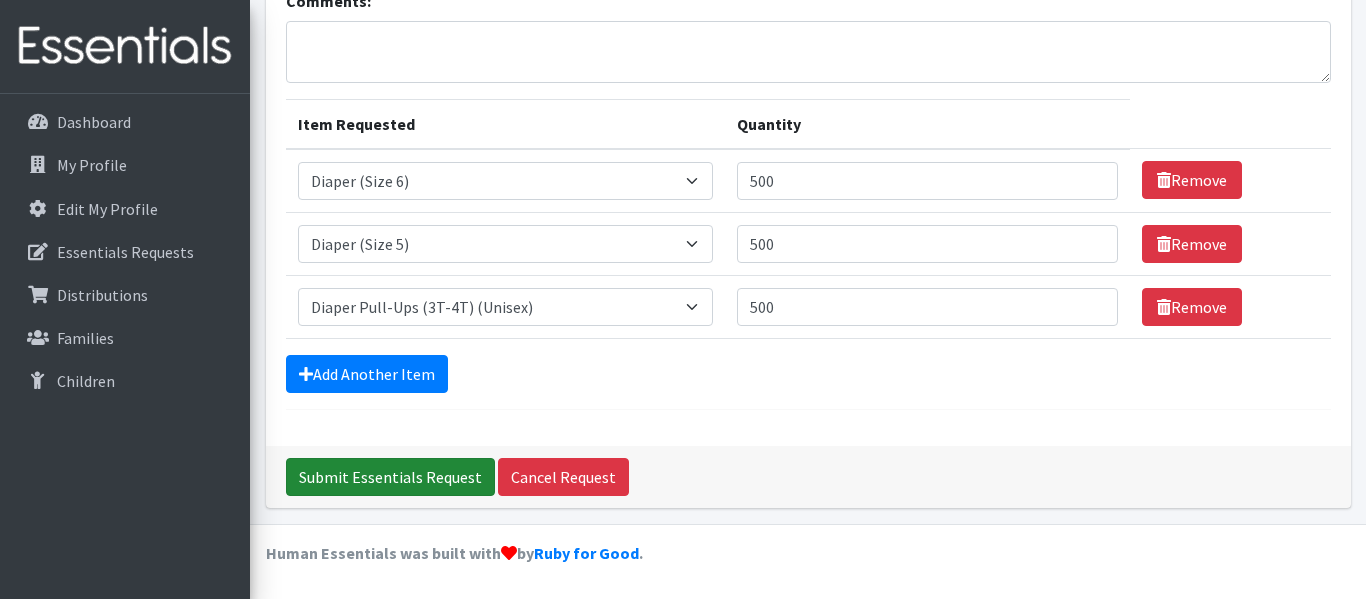 click on "Submit Essentials Request" at bounding box center (390, 477) 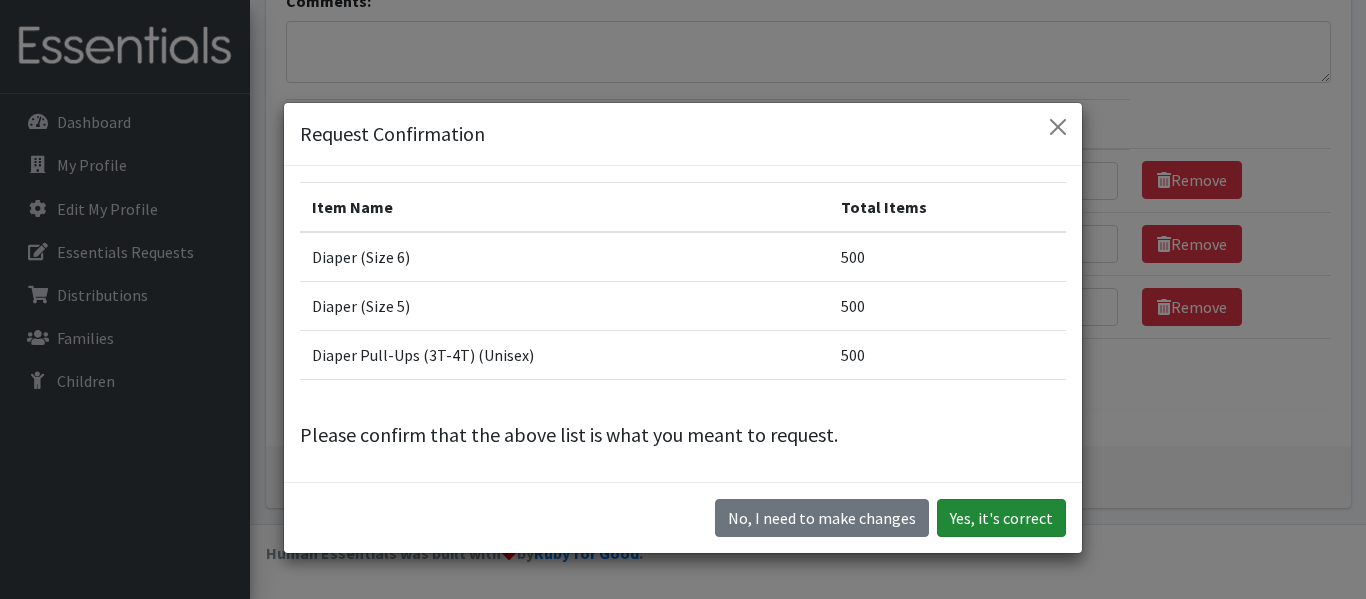 click on "Yes, it's correct" at bounding box center [1001, 518] 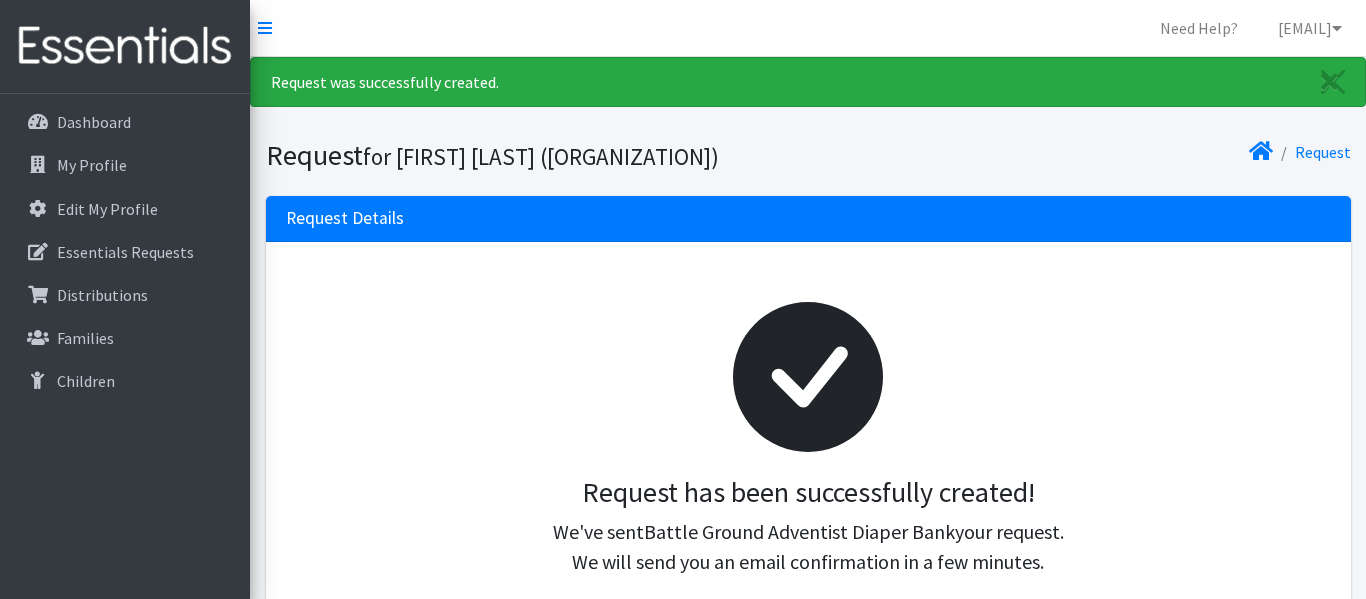 scroll, scrollTop: 0, scrollLeft: 0, axis: both 